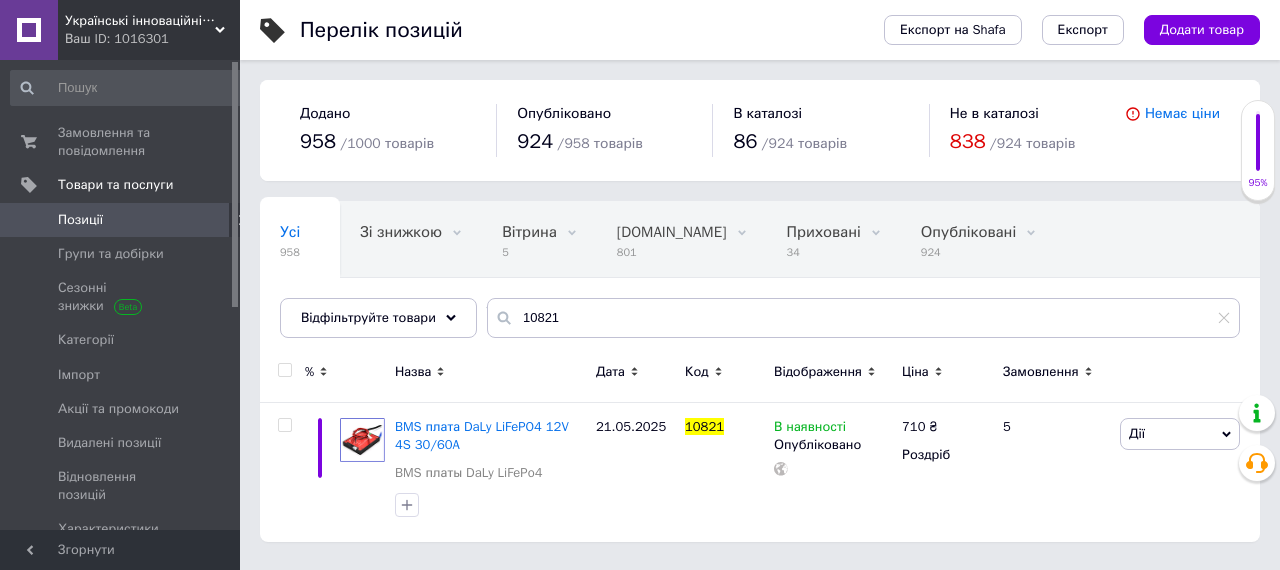 scroll, scrollTop: 0, scrollLeft: 0, axis: both 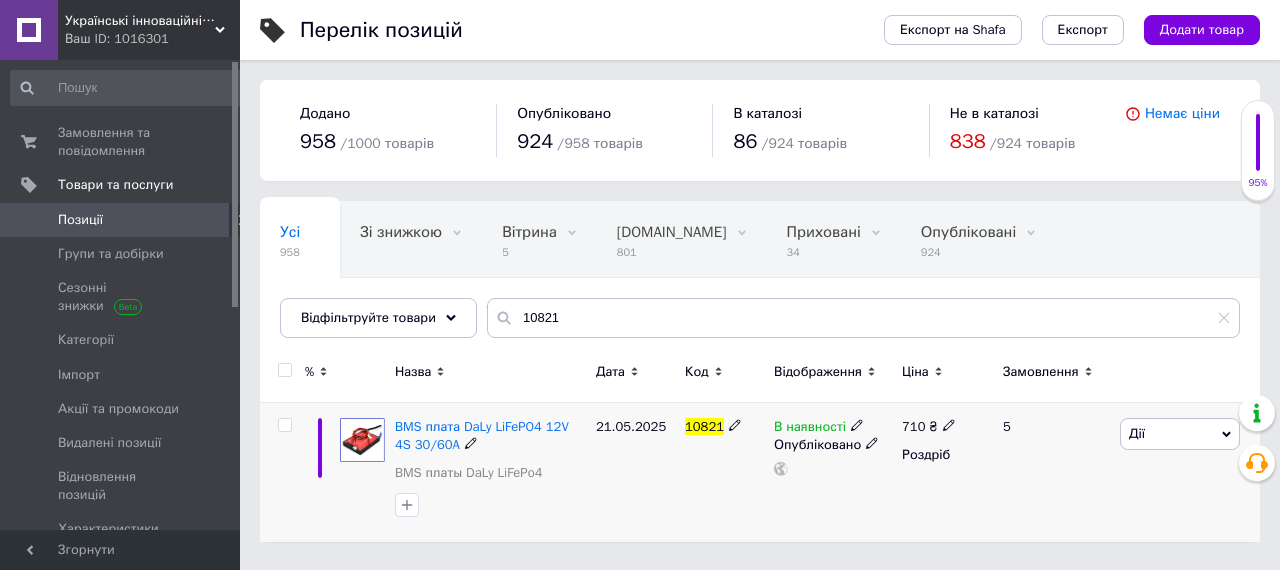 click 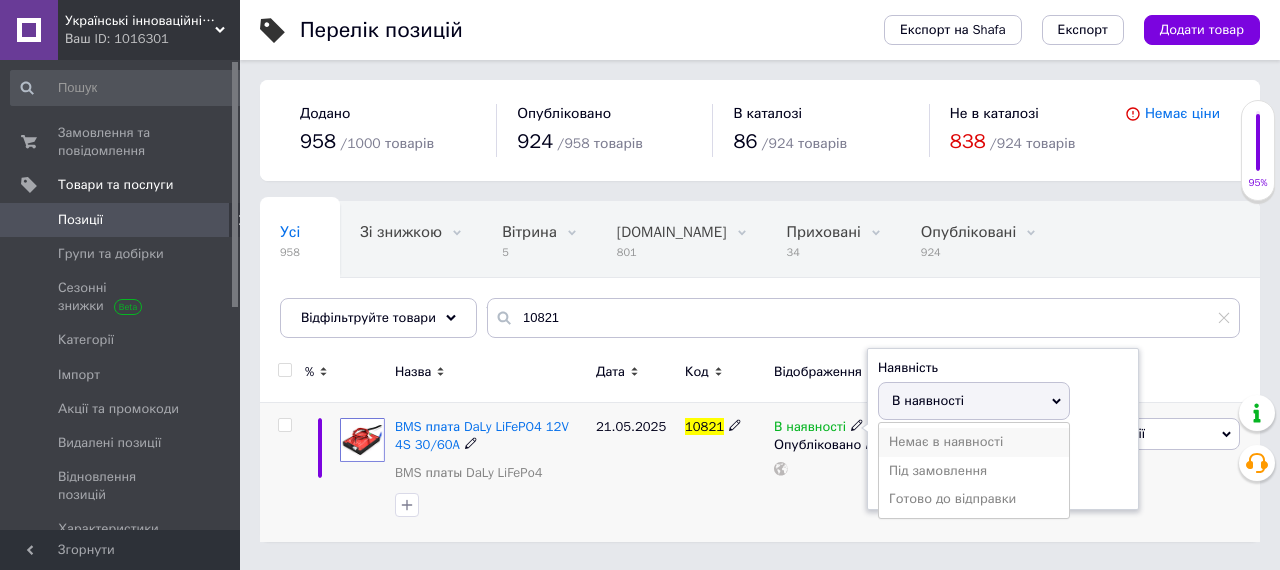 click on "Немає в наявності" at bounding box center [974, 442] 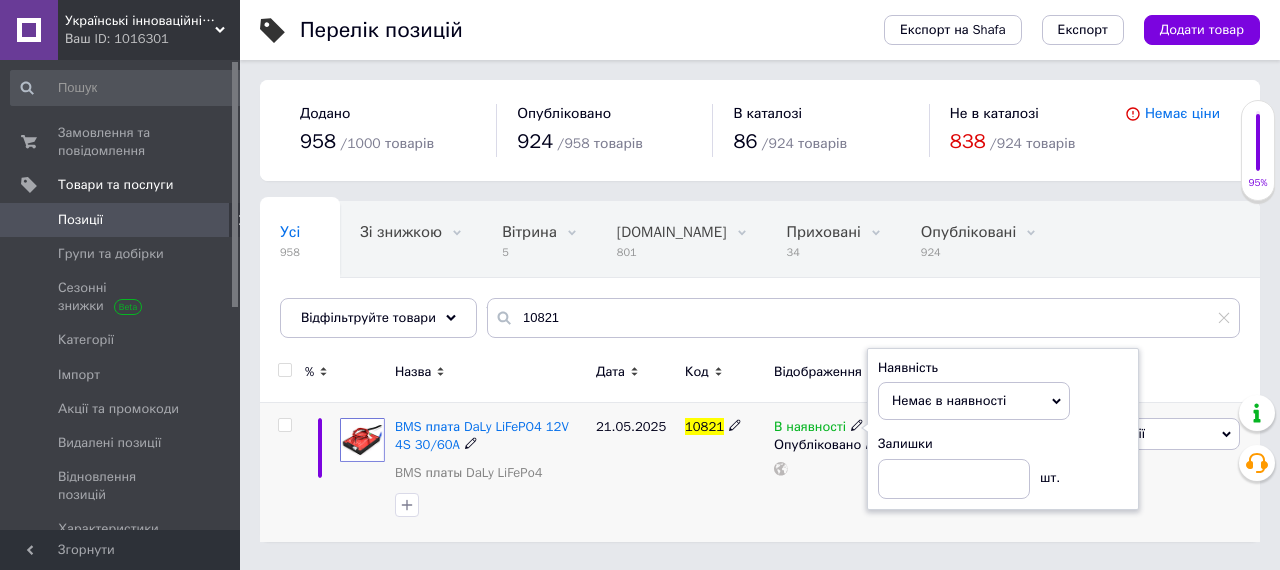 click on "10821" at bounding box center (724, 472) 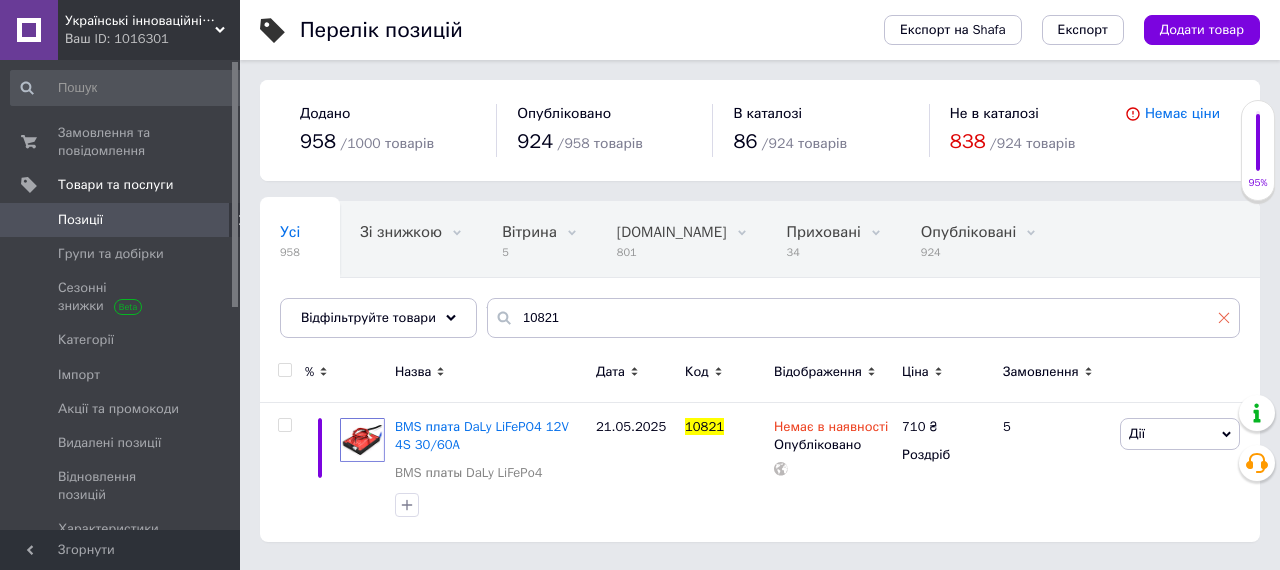 click 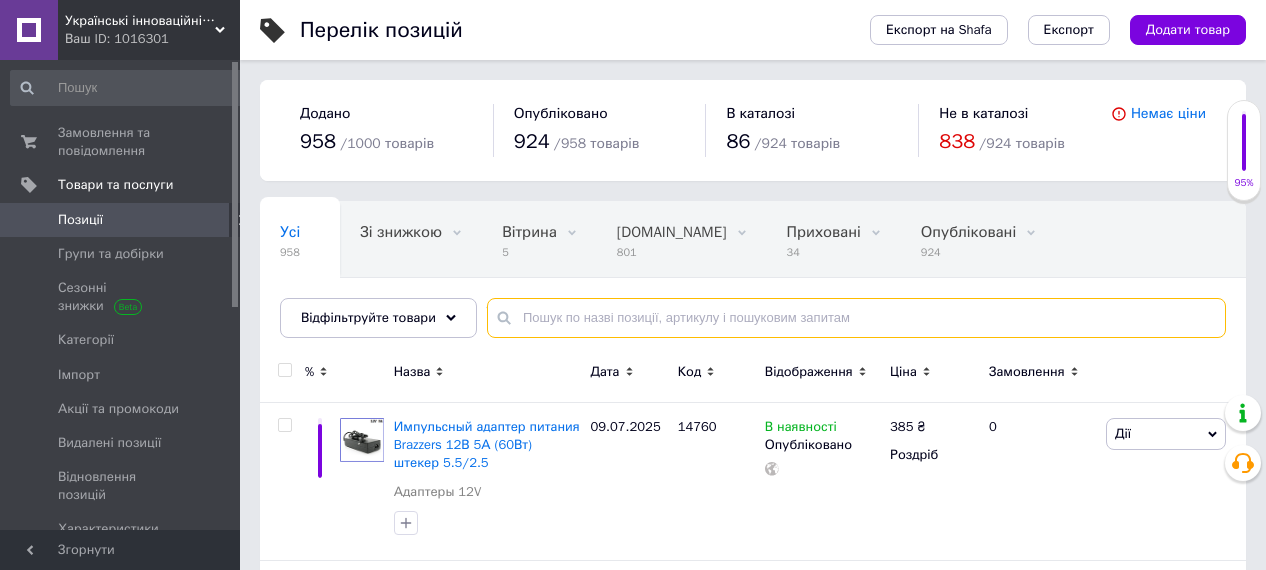 click at bounding box center [856, 318] 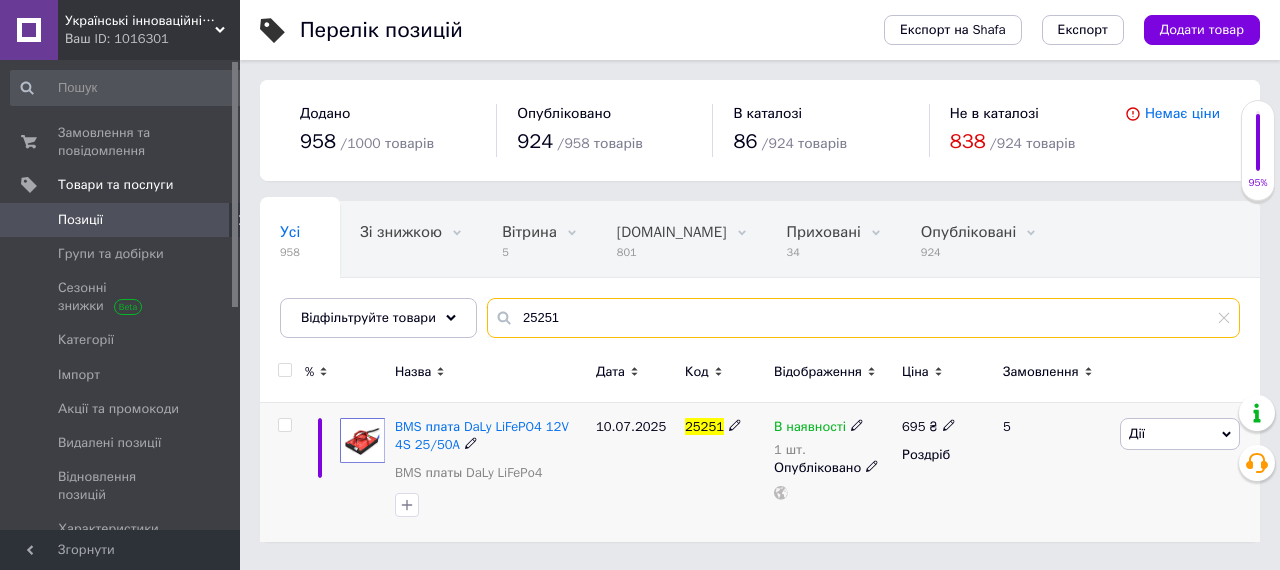 type on "25251" 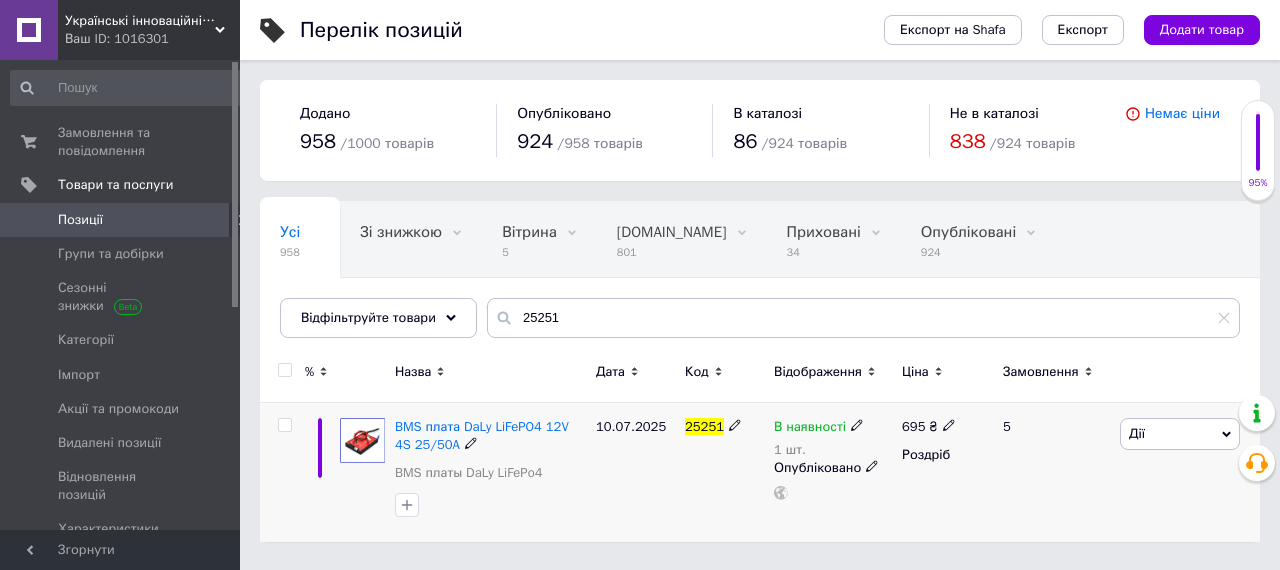 click 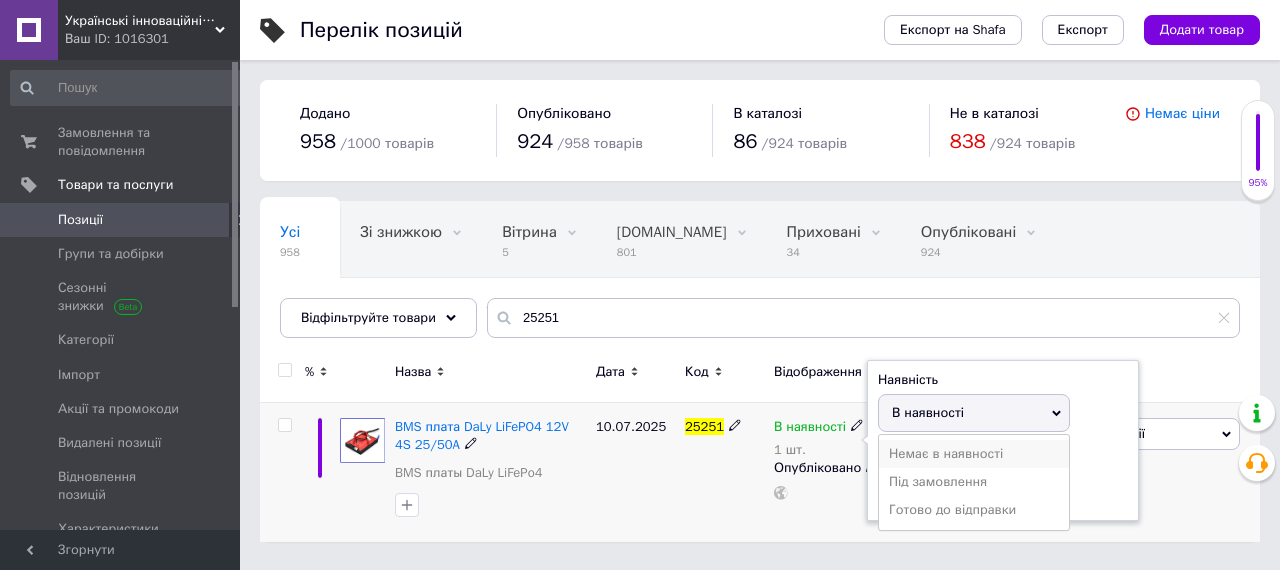 click on "Немає в наявності" at bounding box center [974, 454] 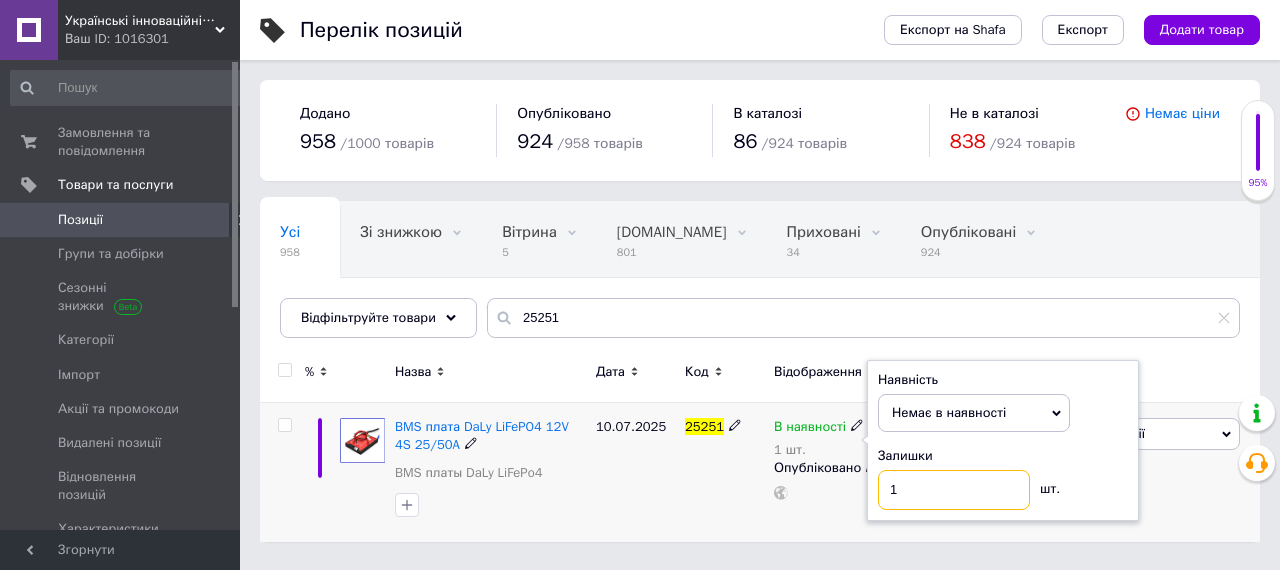 click on "1" at bounding box center [954, 490] 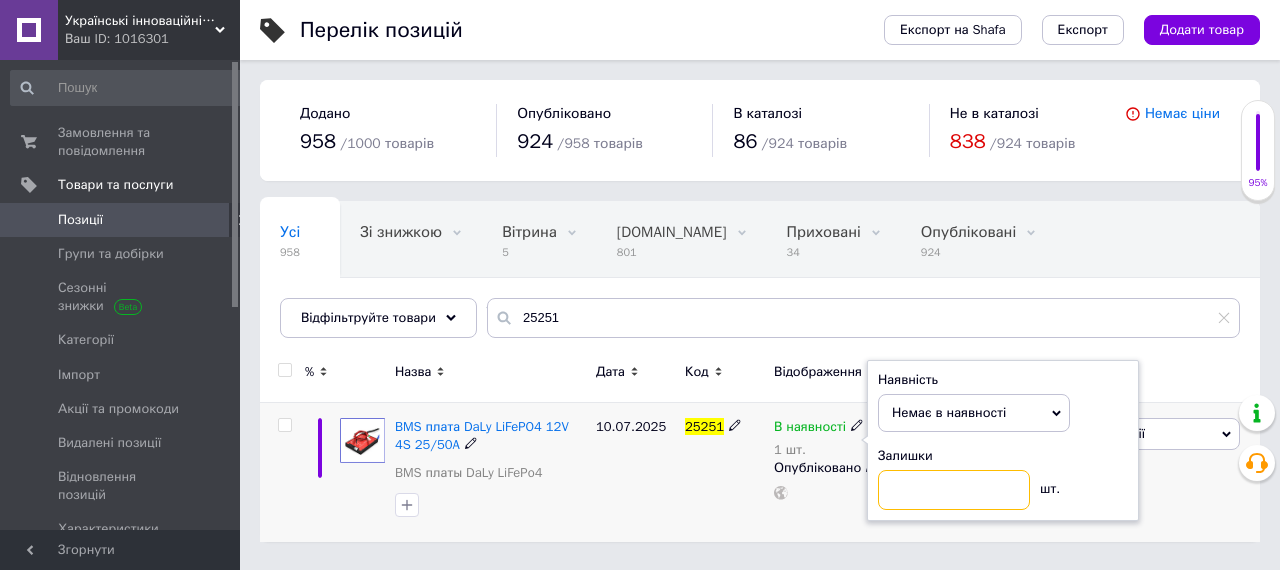 type 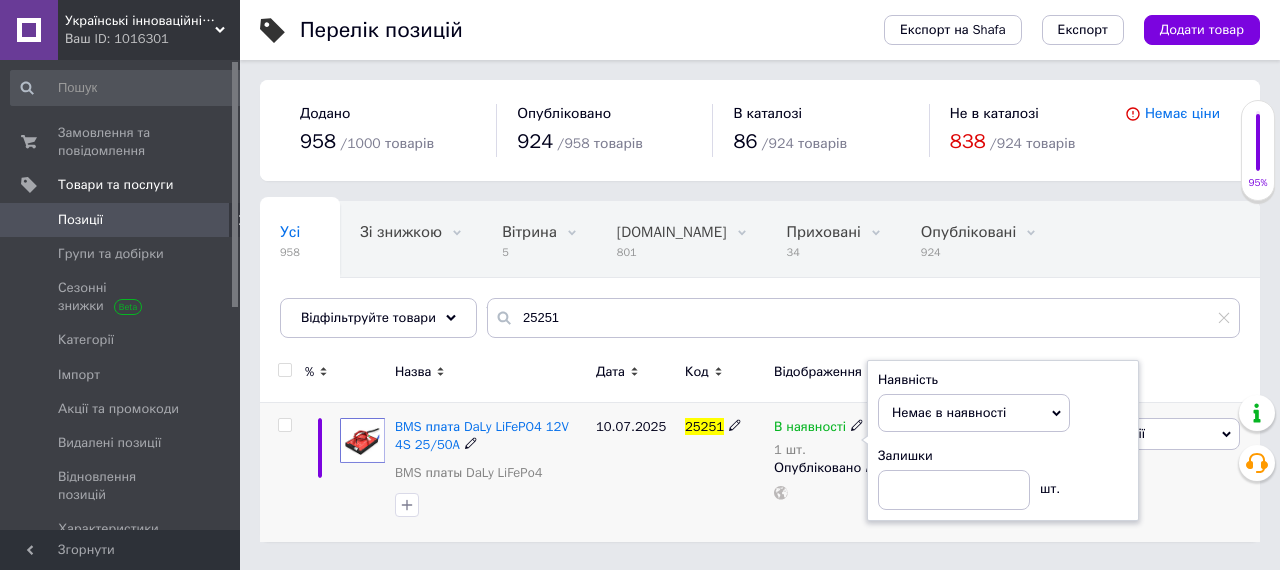 click on "10.07.2025" at bounding box center [635, 472] 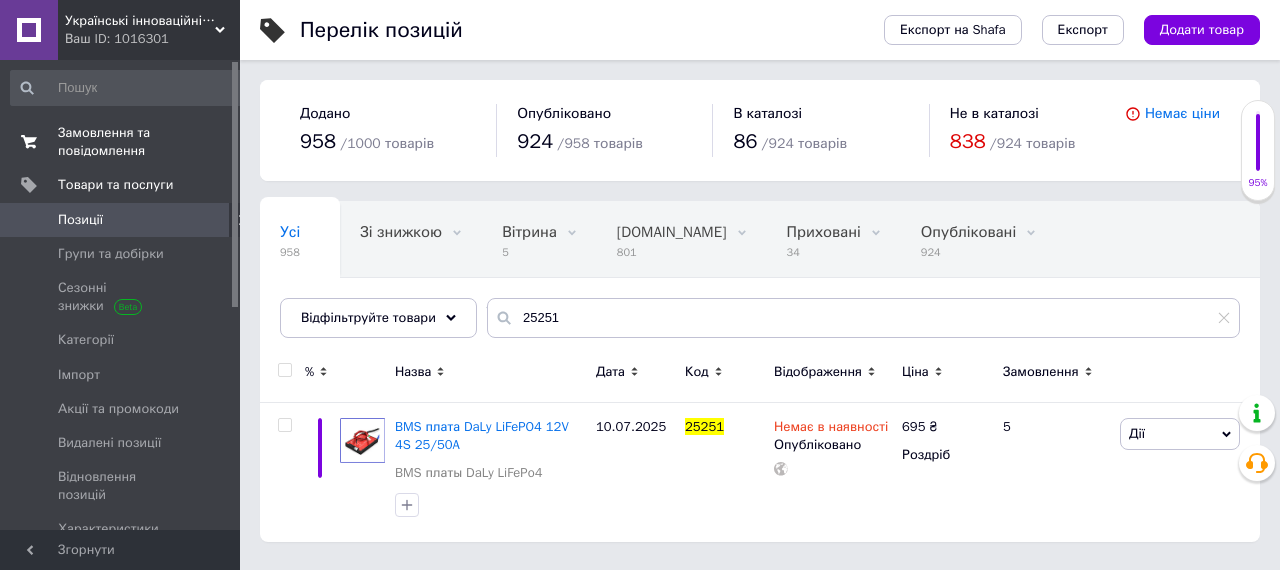 click on "Замовлення та повідомлення" at bounding box center [121, 142] 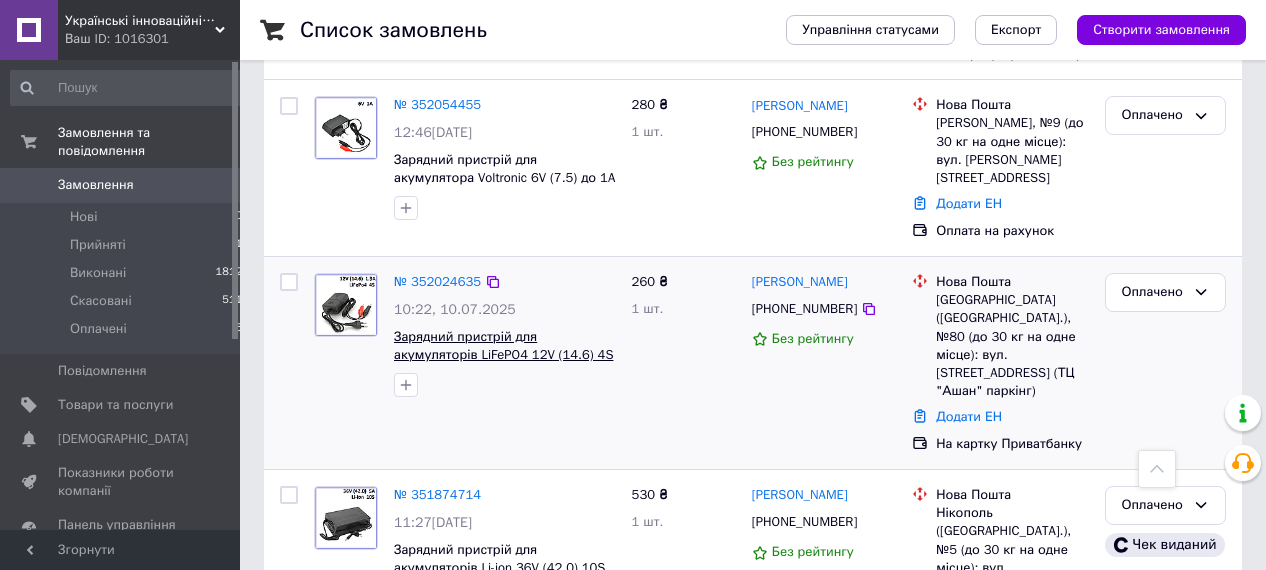 scroll, scrollTop: 0, scrollLeft: 0, axis: both 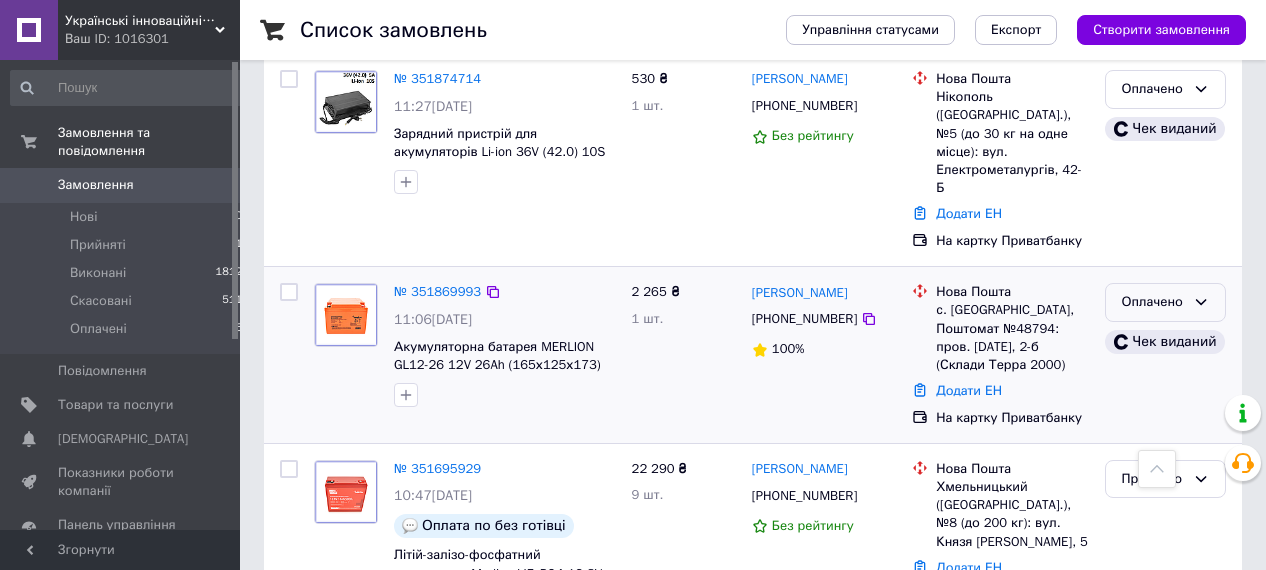 click on "Оплачено" at bounding box center (1153, 302) 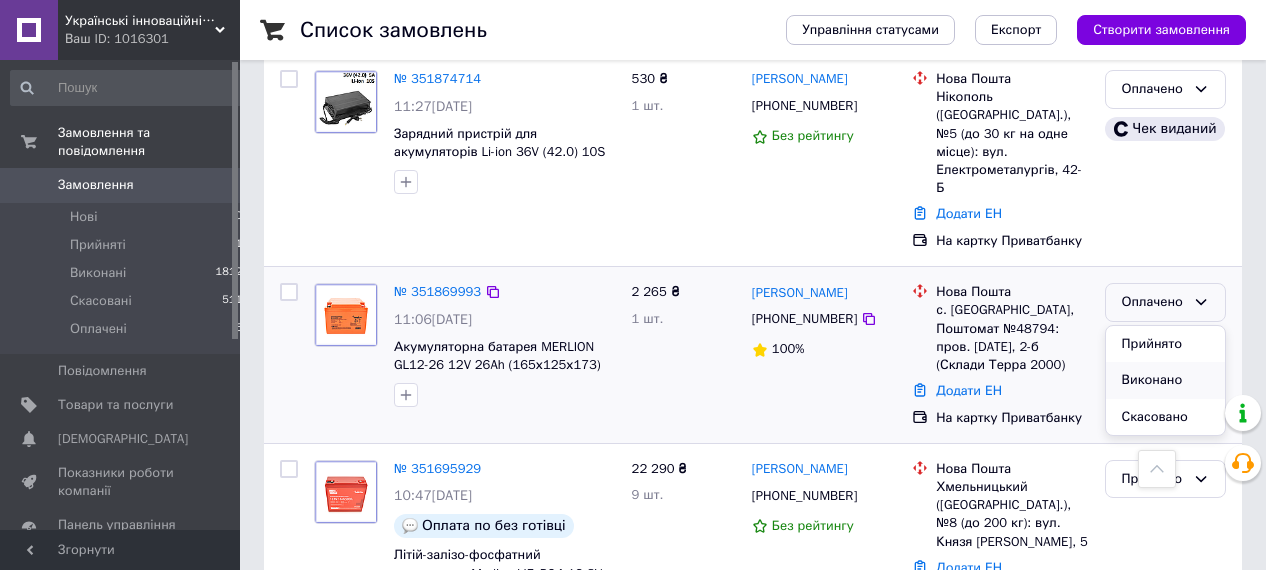 click on "Виконано" at bounding box center (1165, 380) 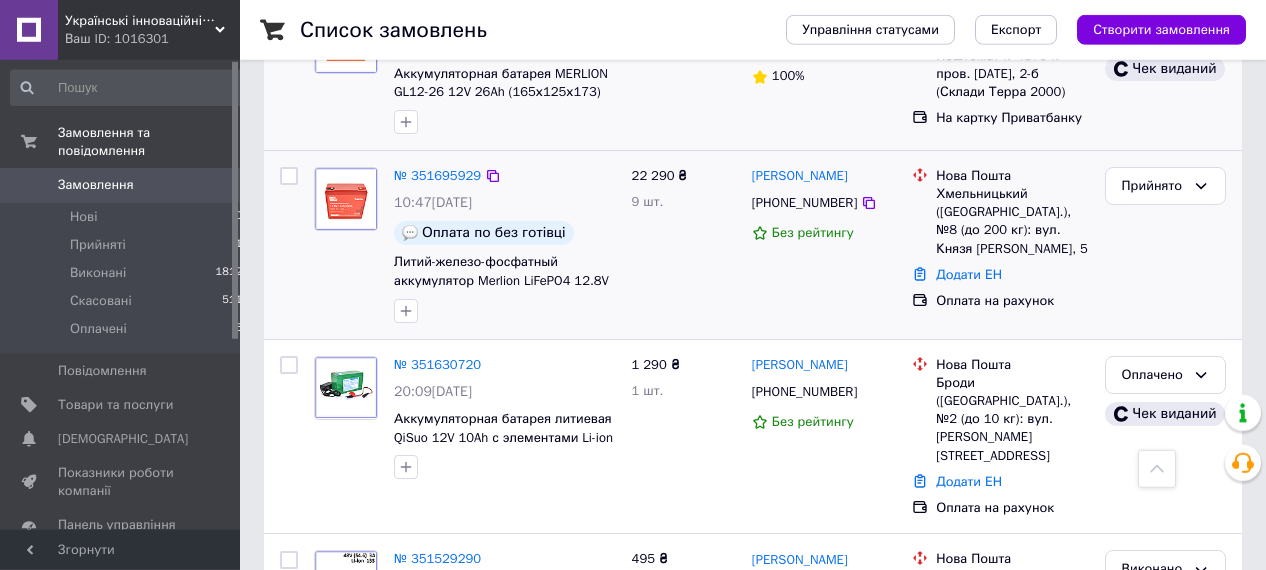 scroll, scrollTop: 1040, scrollLeft: 0, axis: vertical 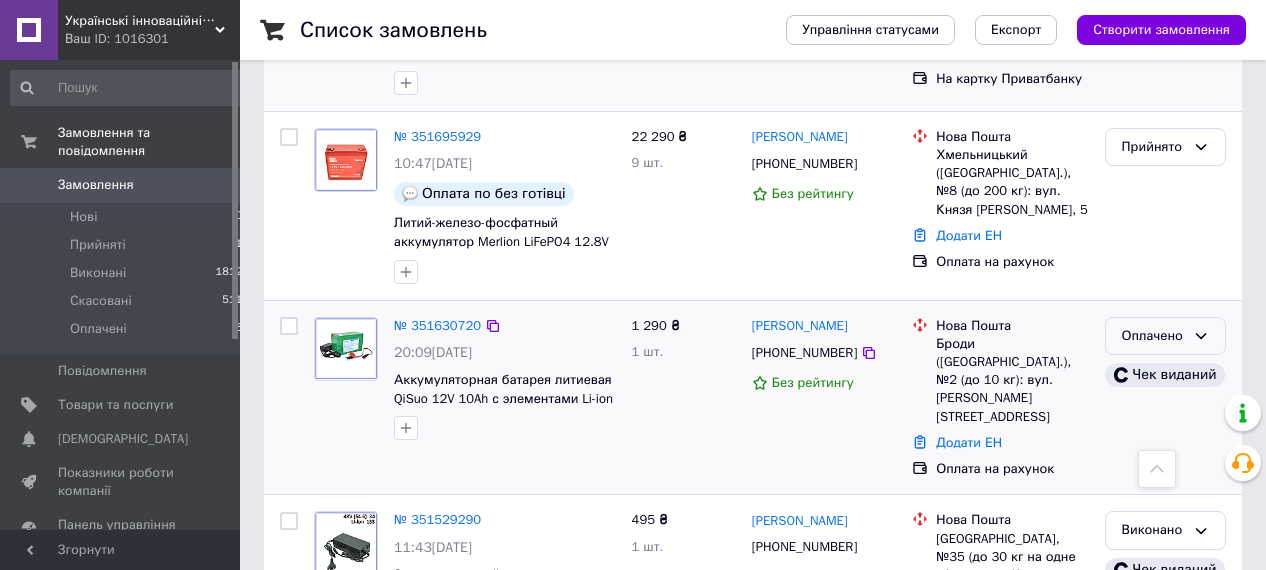 click on "Оплачено" at bounding box center [1153, 336] 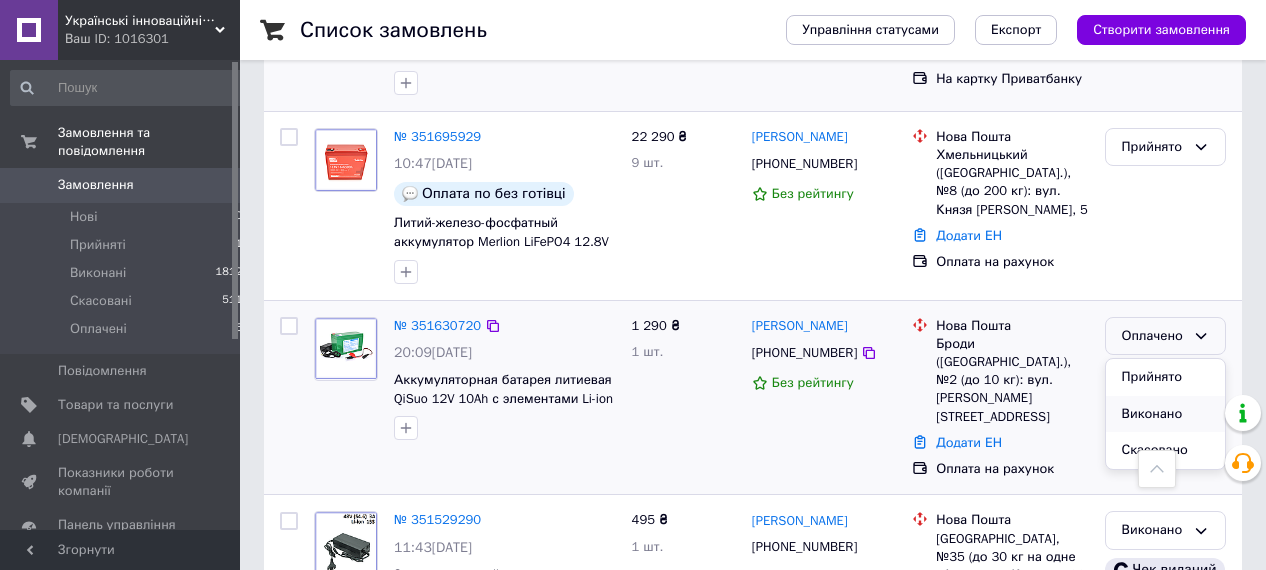 click on "Виконано" at bounding box center [1165, 414] 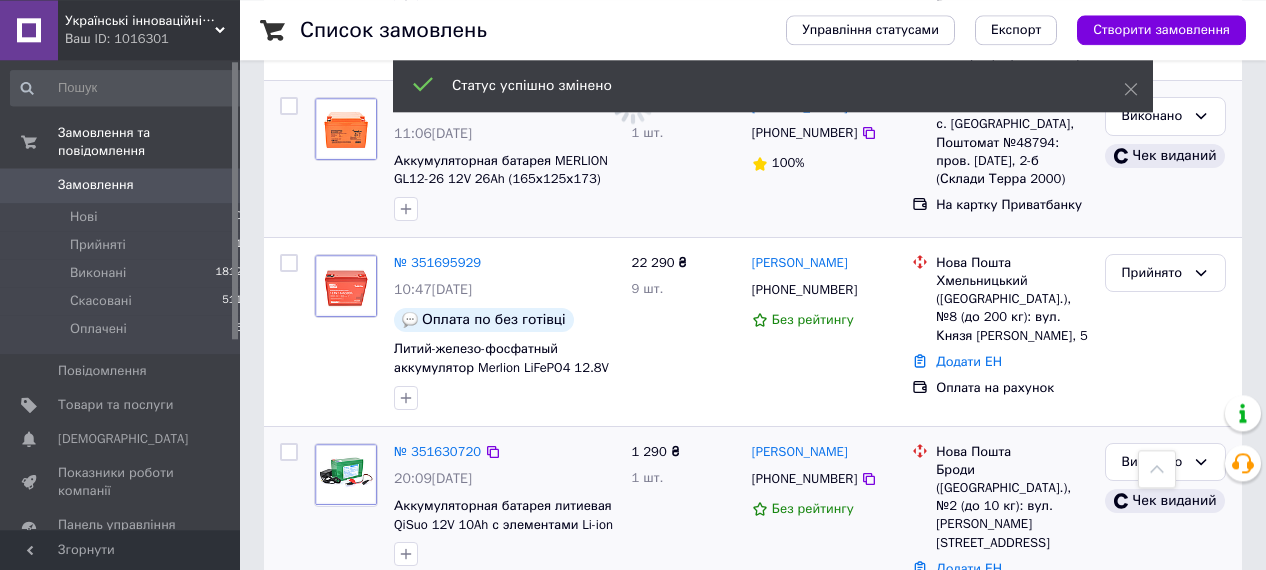scroll, scrollTop: 832, scrollLeft: 0, axis: vertical 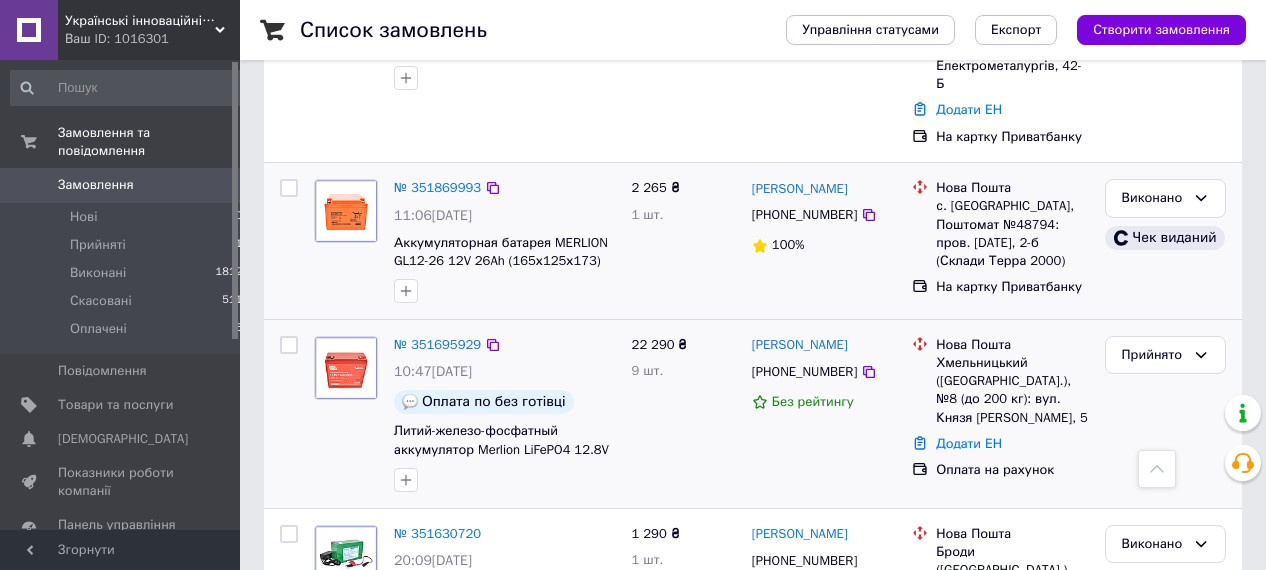 click on "22 290 ₴ 9 шт." at bounding box center [684, 414] 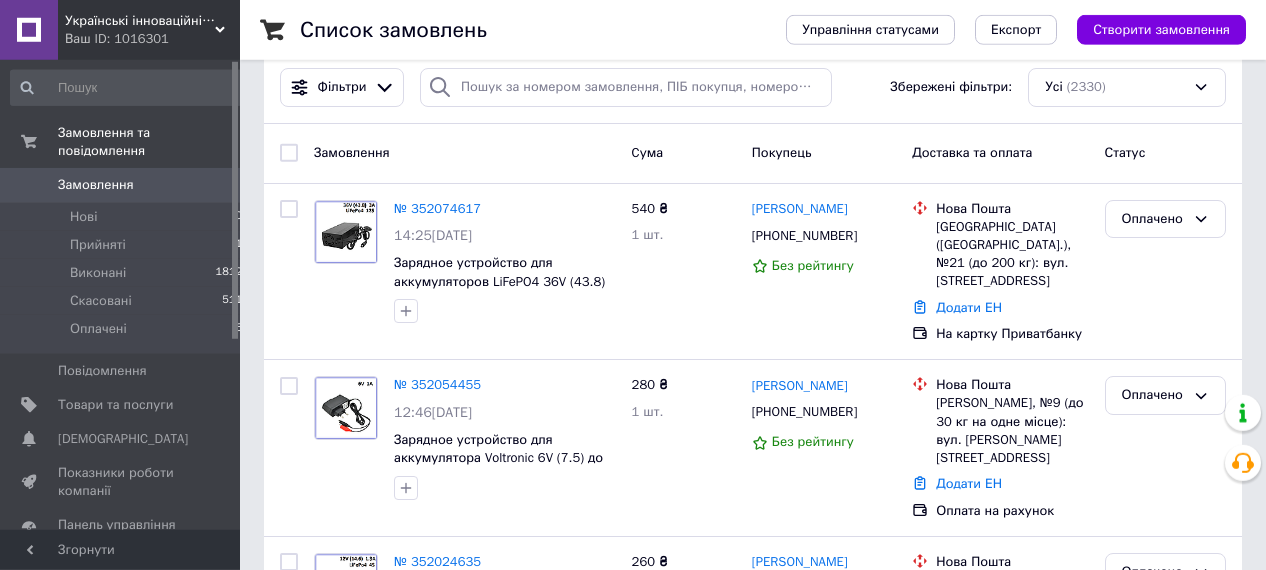 scroll, scrollTop: 0, scrollLeft: 0, axis: both 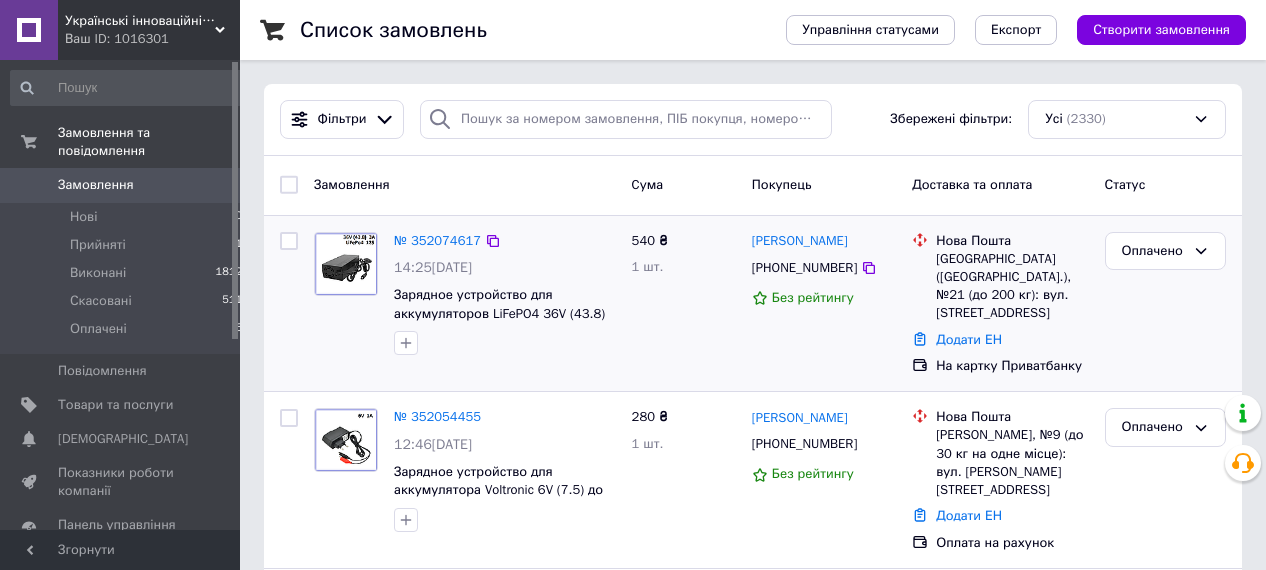 click on "№ 352074617 14:25, 10.07.2025 Зарядное устройство для аккумуляторов LiFePO4 36V (43.8) 12S до 3A штекер 5.5х2.5" at bounding box center (505, 294) 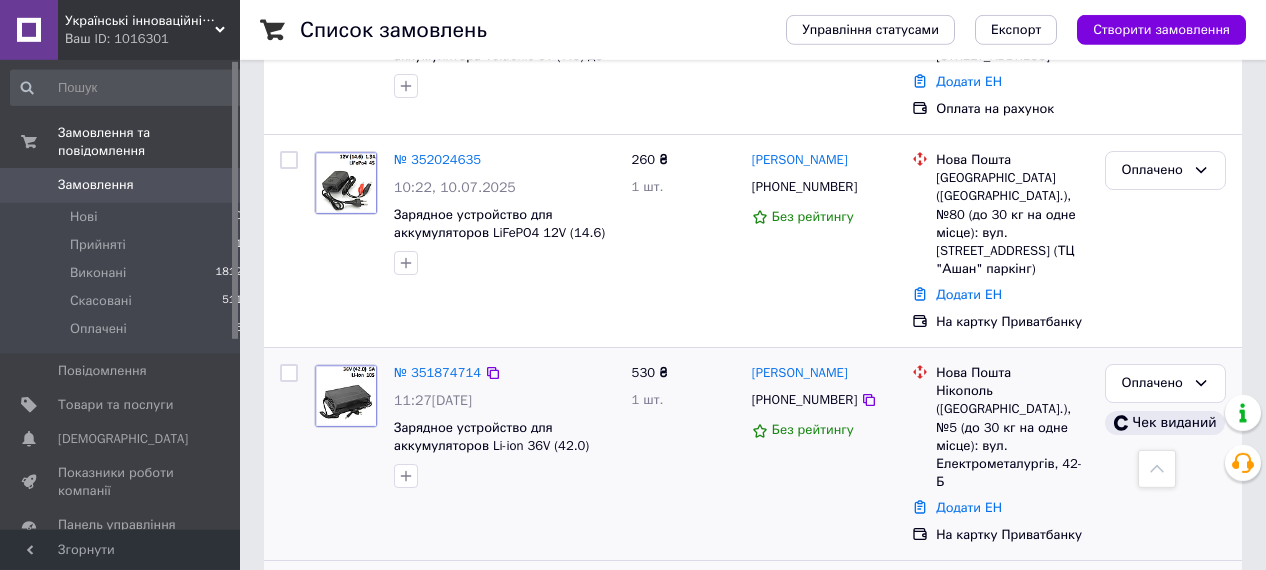 scroll, scrollTop: 312, scrollLeft: 0, axis: vertical 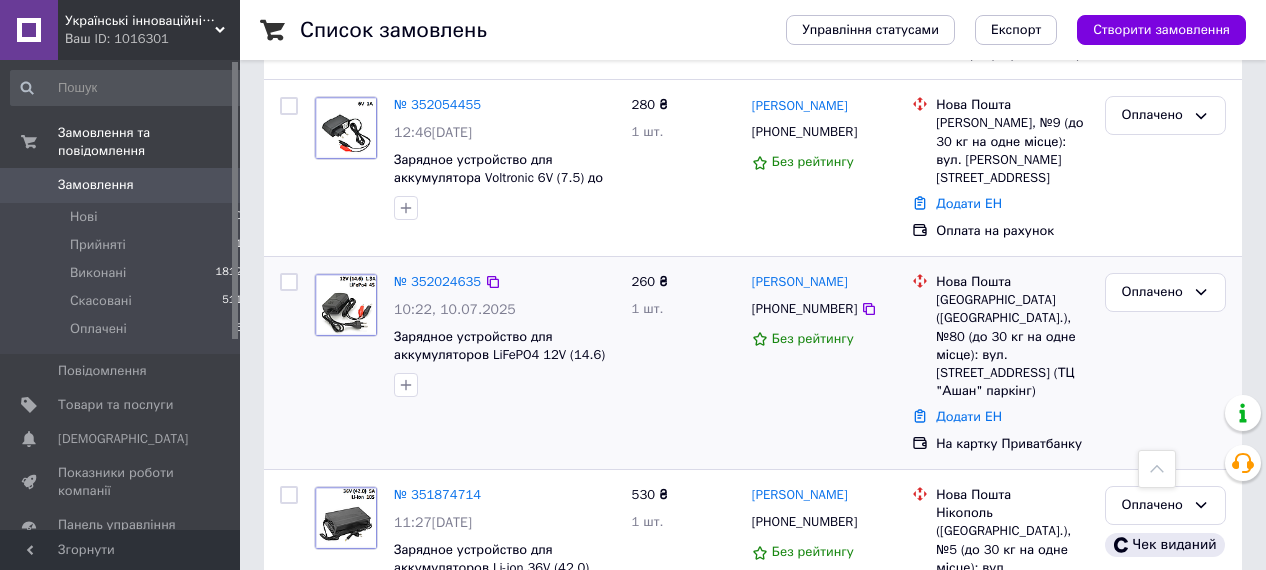 click on "+380674412711" at bounding box center (804, 309) 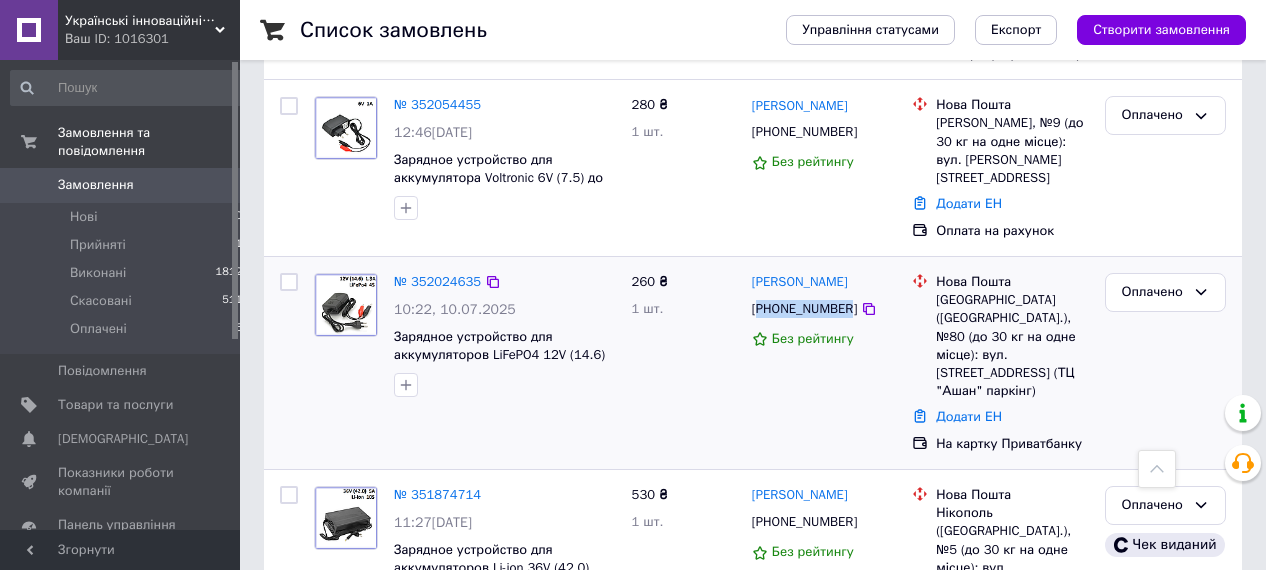 click on "+380674412711" at bounding box center (804, 309) 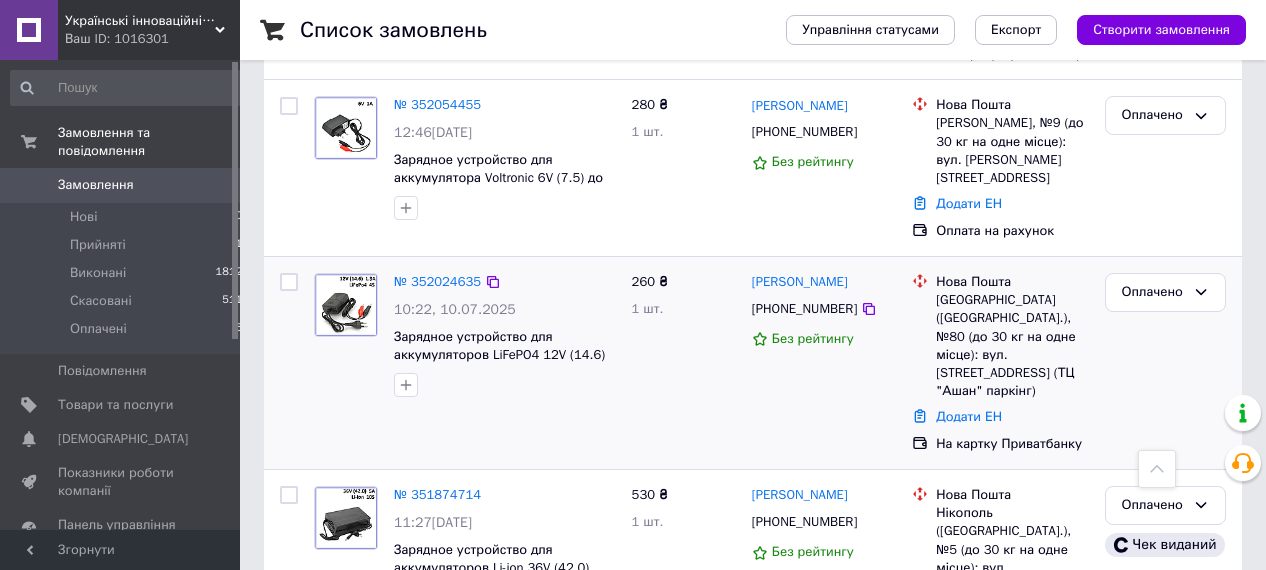 click on "+380674412711" at bounding box center (804, 309) 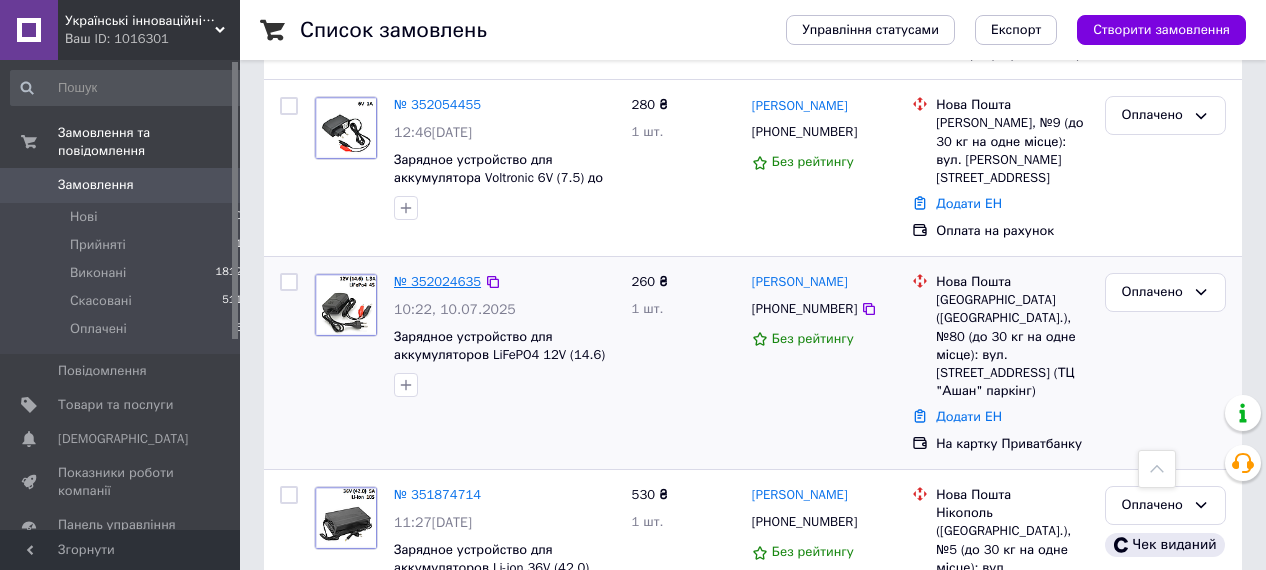 click on "№ 352024635" at bounding box center [437, 281] 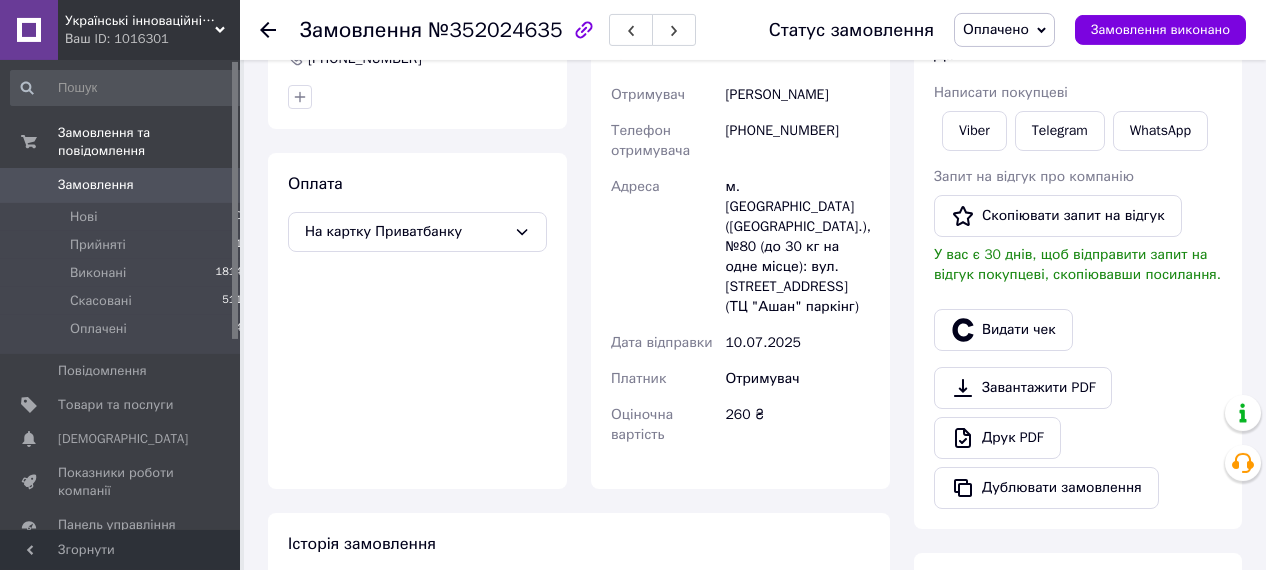 scroll, scrollTop: 723, scrollLeft: 0, axis: vertical 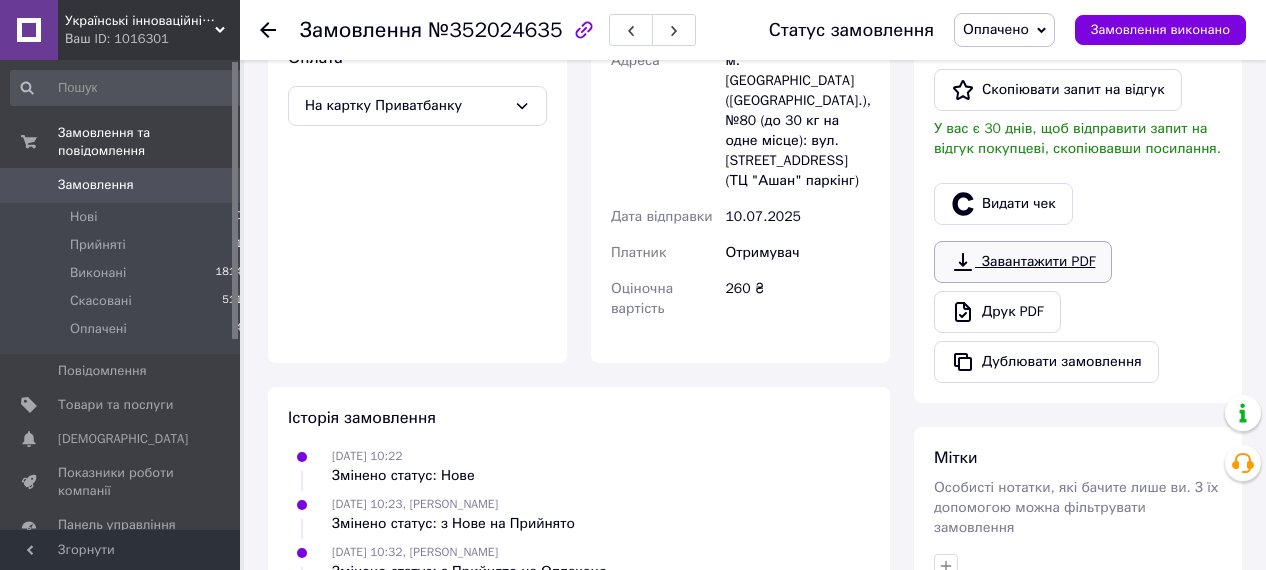 click on "Завантажити PDF" at bounding box center [1023, 262] 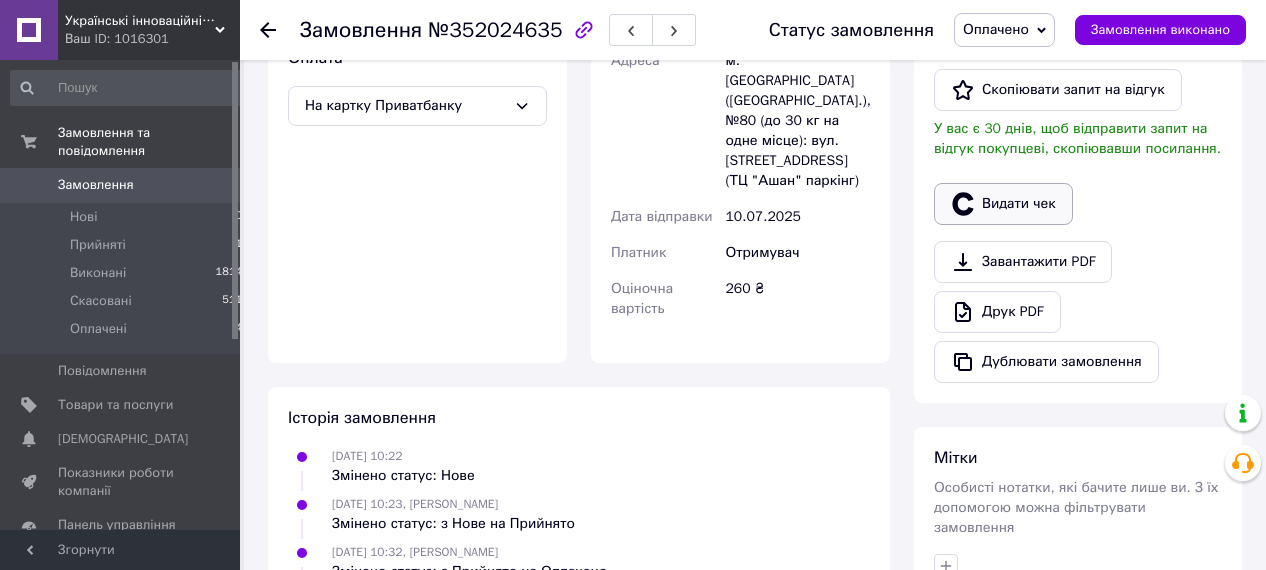 click on "Видати чек" at bounding box center (1003, 204) 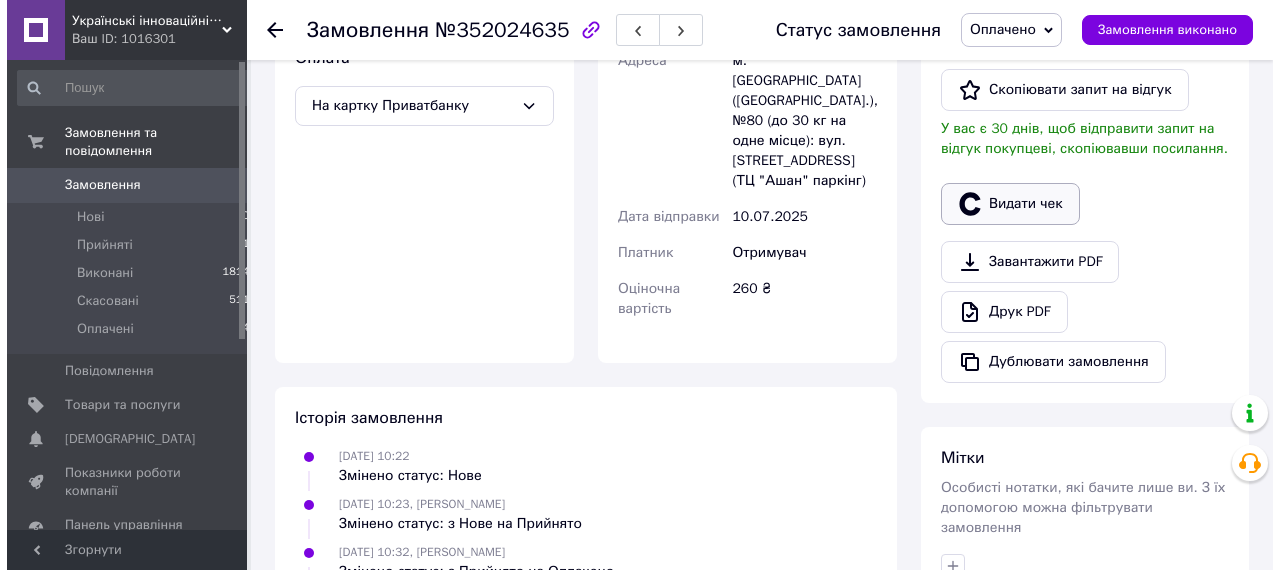 scroll, scrollTop: 703, scrollLeft: 0, axis: vertical 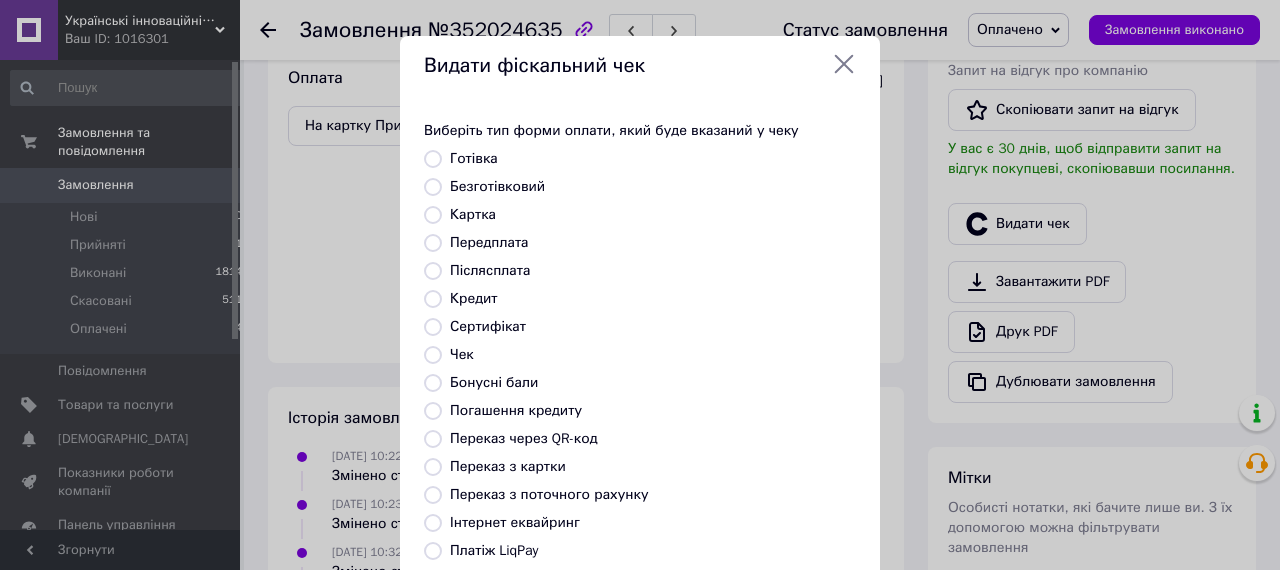 click on "Безготівковий" at bounding box center [433, 187] 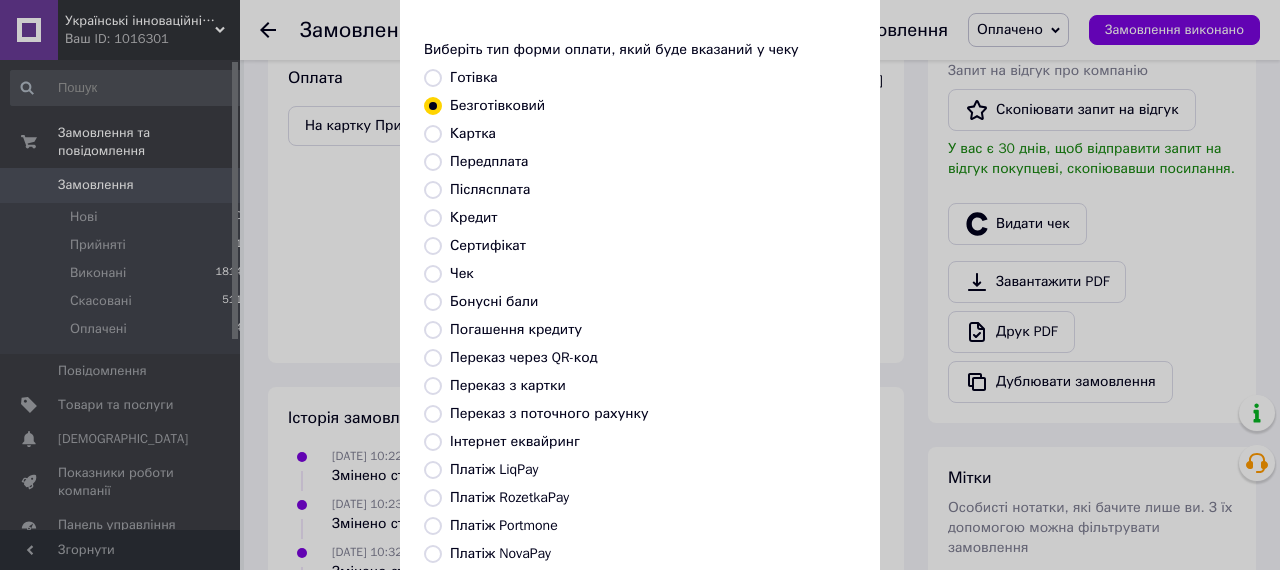 scroll, scrollTop: 288, scrollLeft: 0, axis: vertical 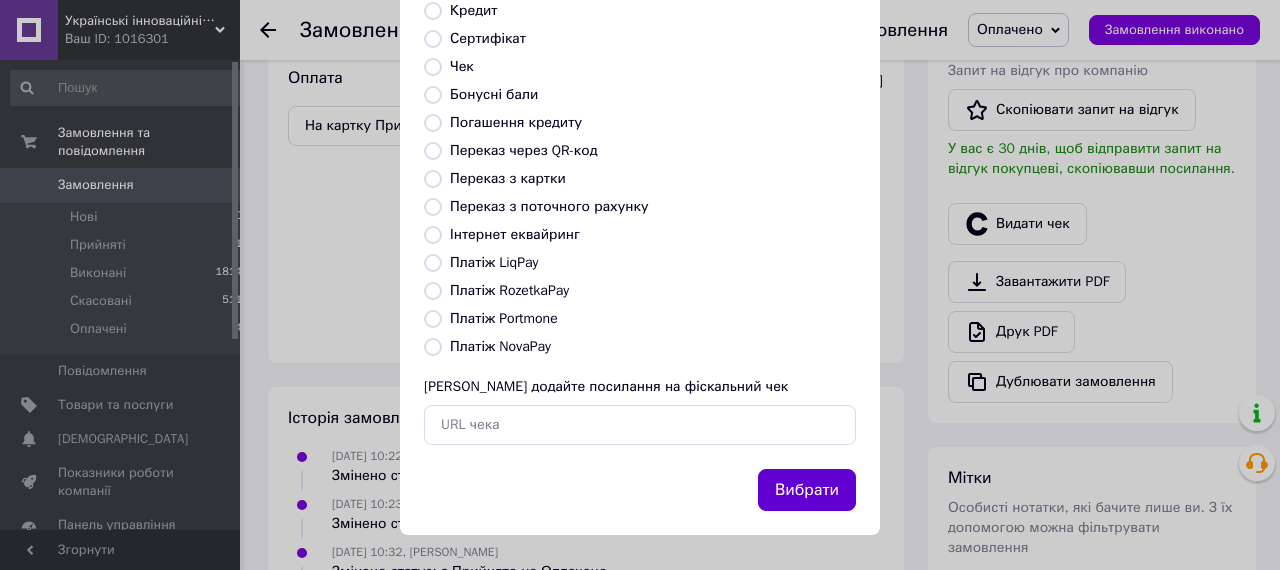 click on "Вибрати" at bounding box center [807, 490] 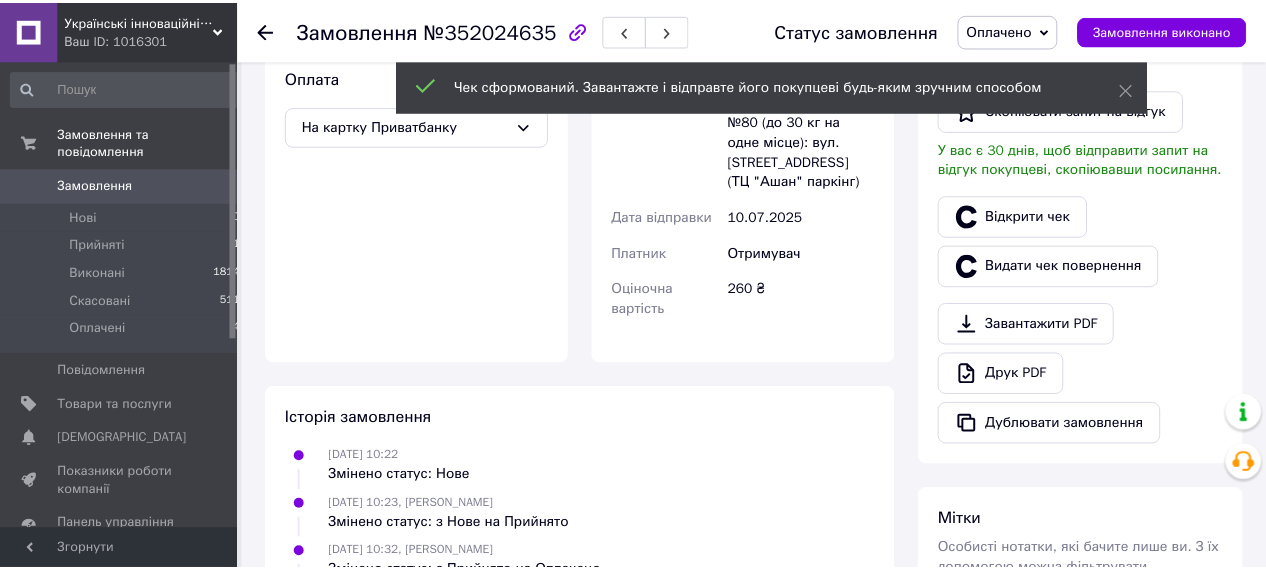 scroll, scrollTop: 723, scrollLeft: 0, axis: vertical 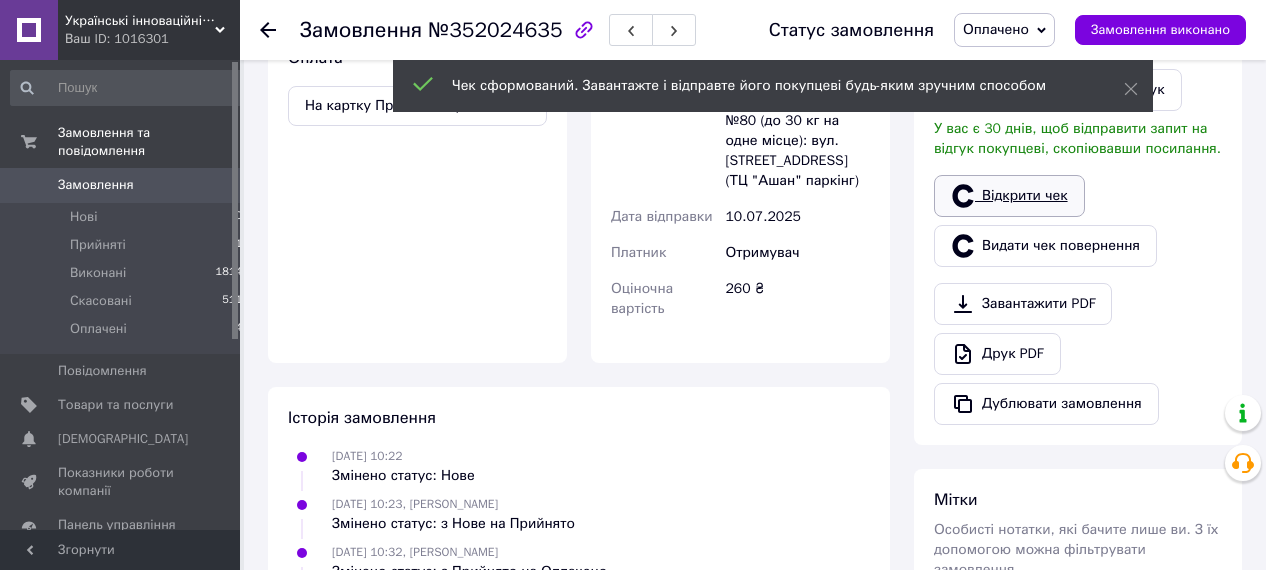 click on "Відкрити чек" at bounding box center (1009, 196) 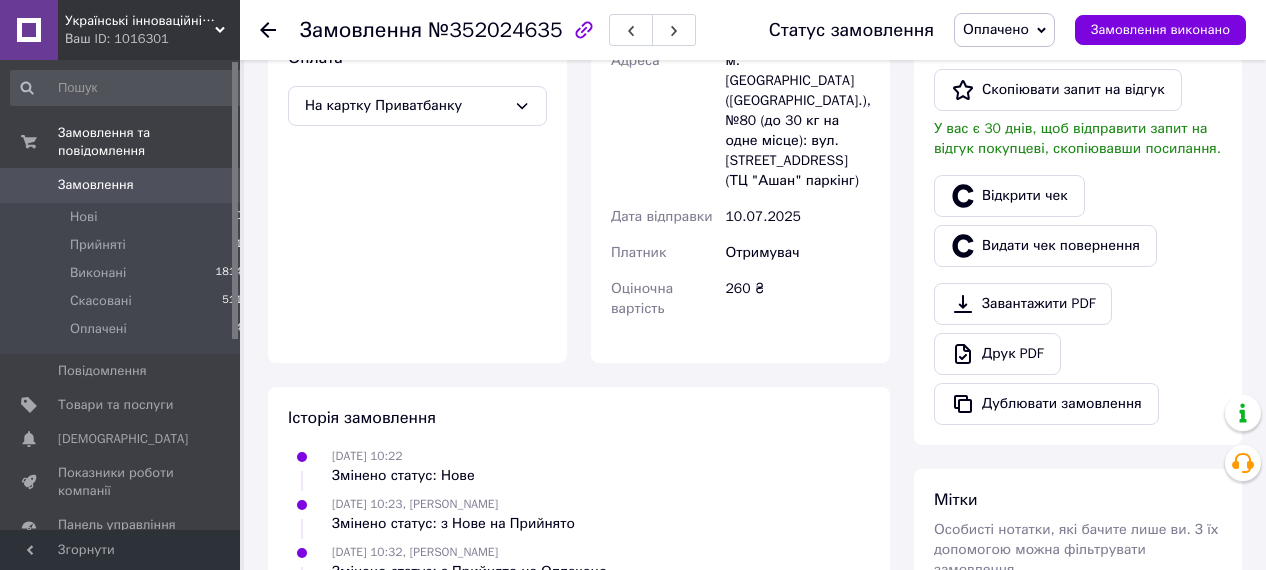 click 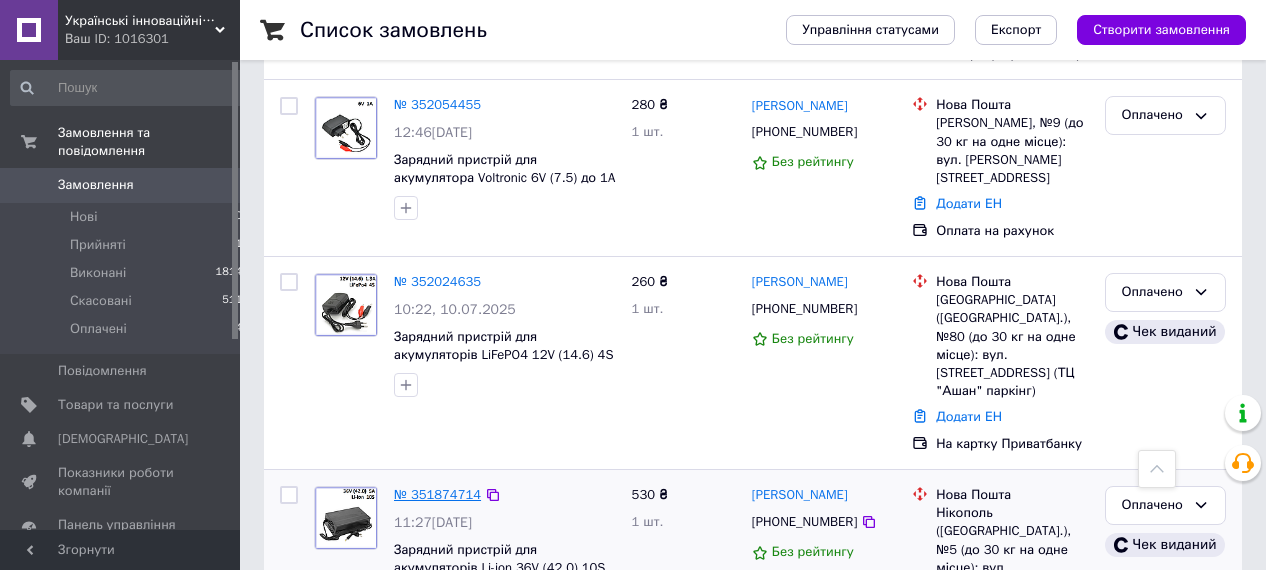 scroll, scrollTop: 0, scrollLeft: 0, axis: both 